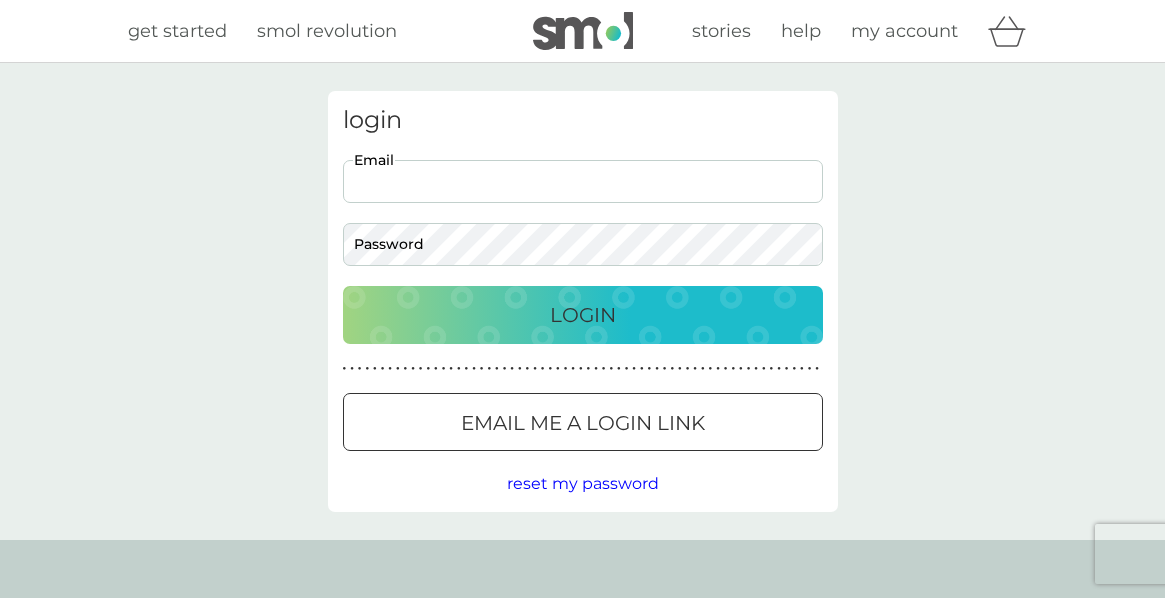 scroll, scrollTop: 0, scrollLeft: 0, axis: both 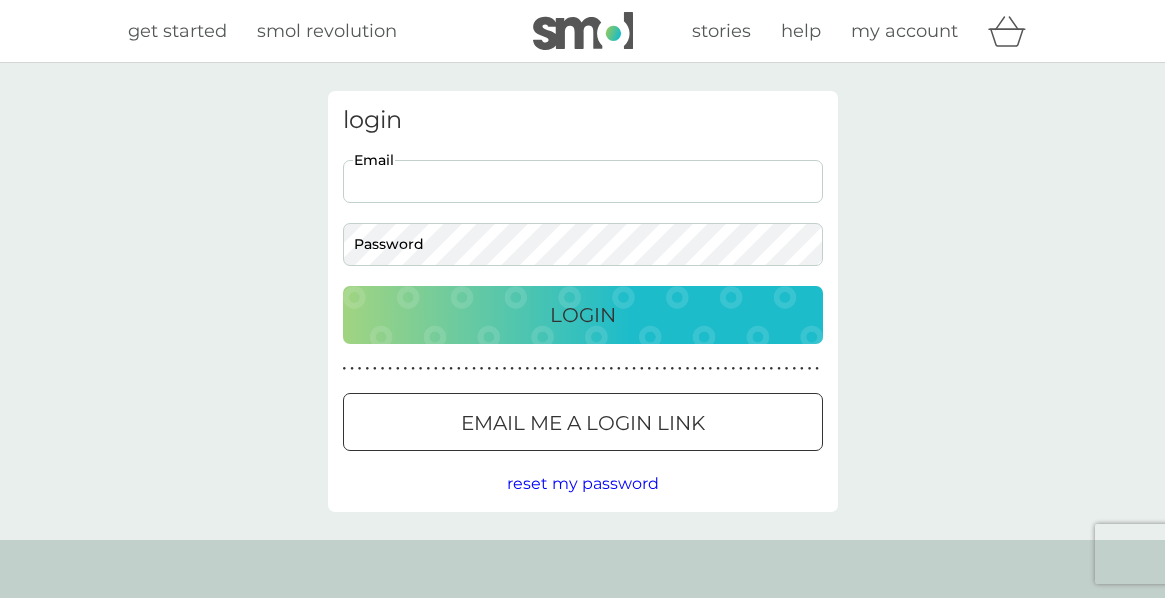 type on "[EMAIL]" 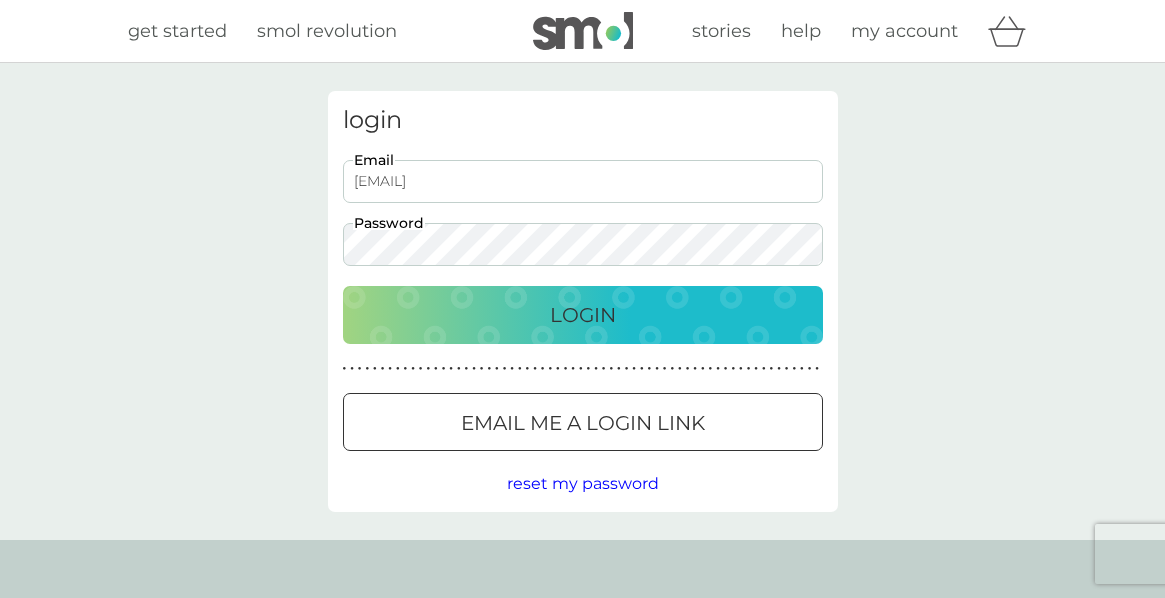 click on "Login" at bounding box center (583, 315) 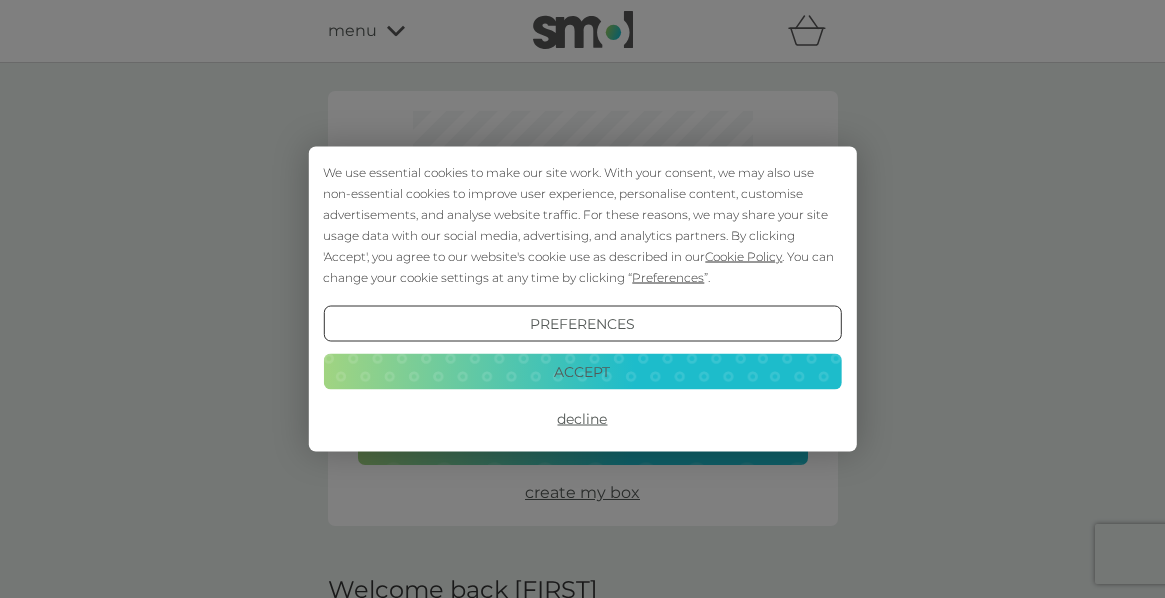 scroll, scrollTop: 0, scrollLeft: 0, axis: both 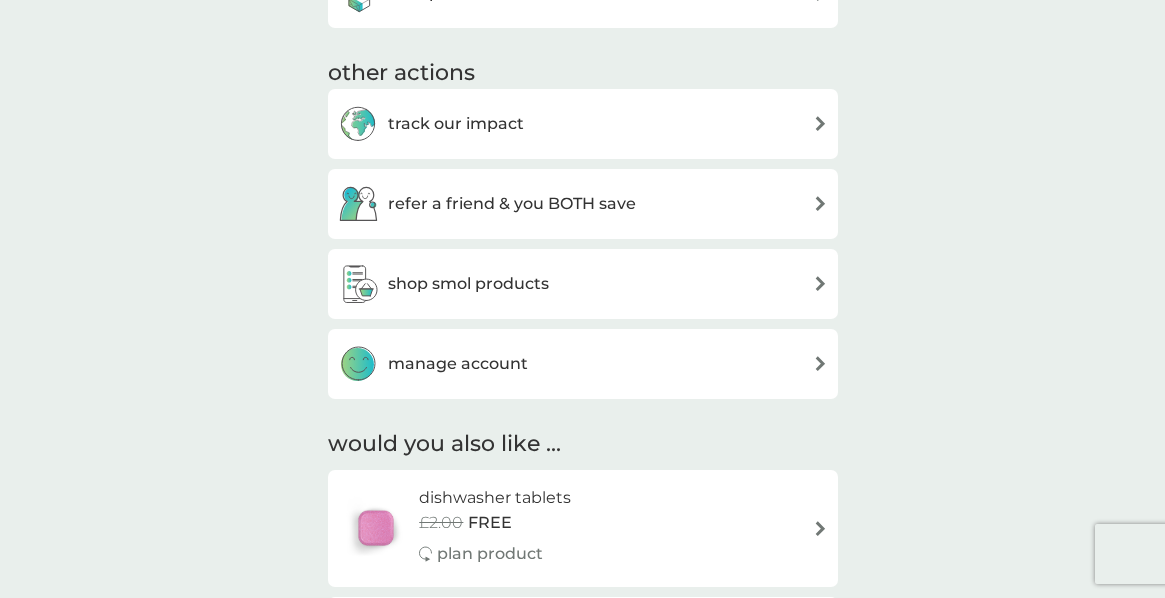 click on "manage account" at bounding box center (583, 364) 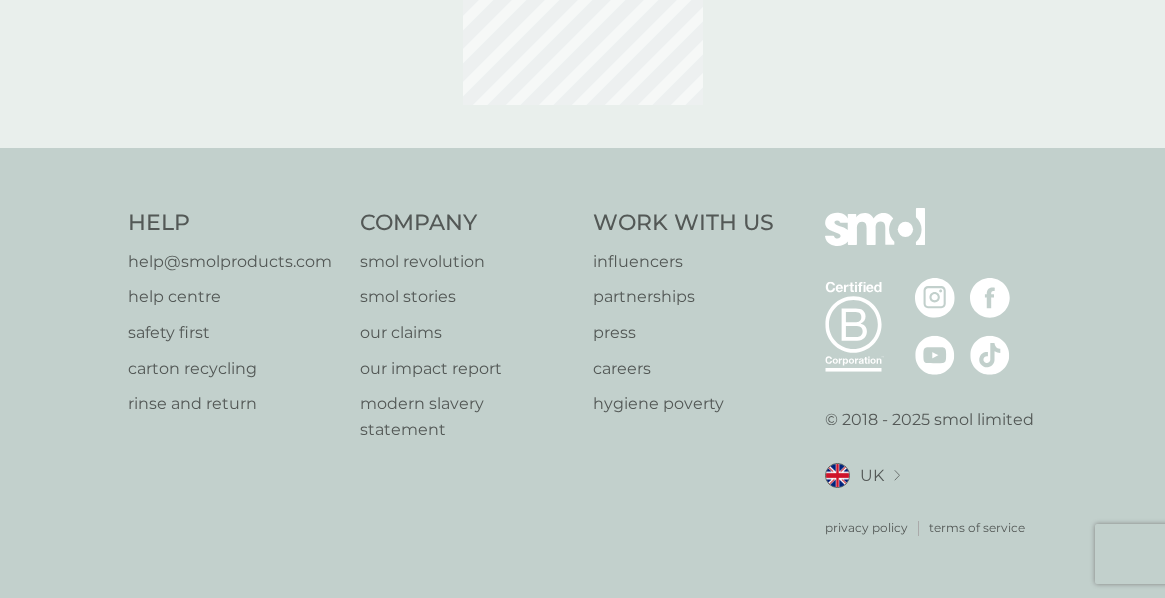 scroll, scrollTop: 0, scrollLeft: 0, axis: both 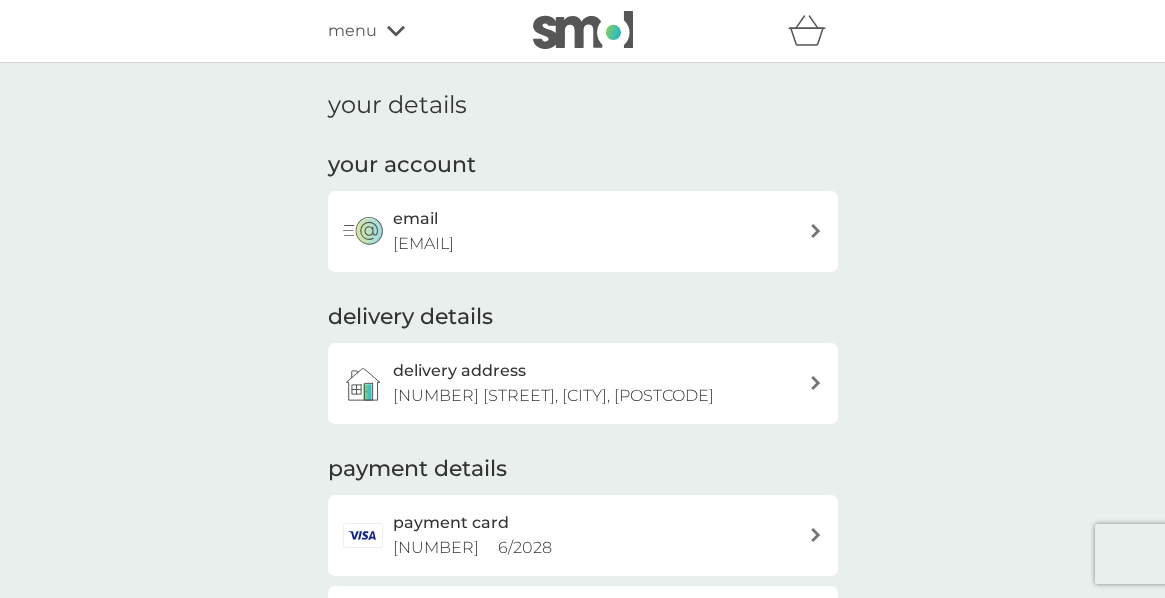 click on "delivery address [NUMBER] [STREET],  [CITY], [POSTCODE]" at bounding box center (601, 383) 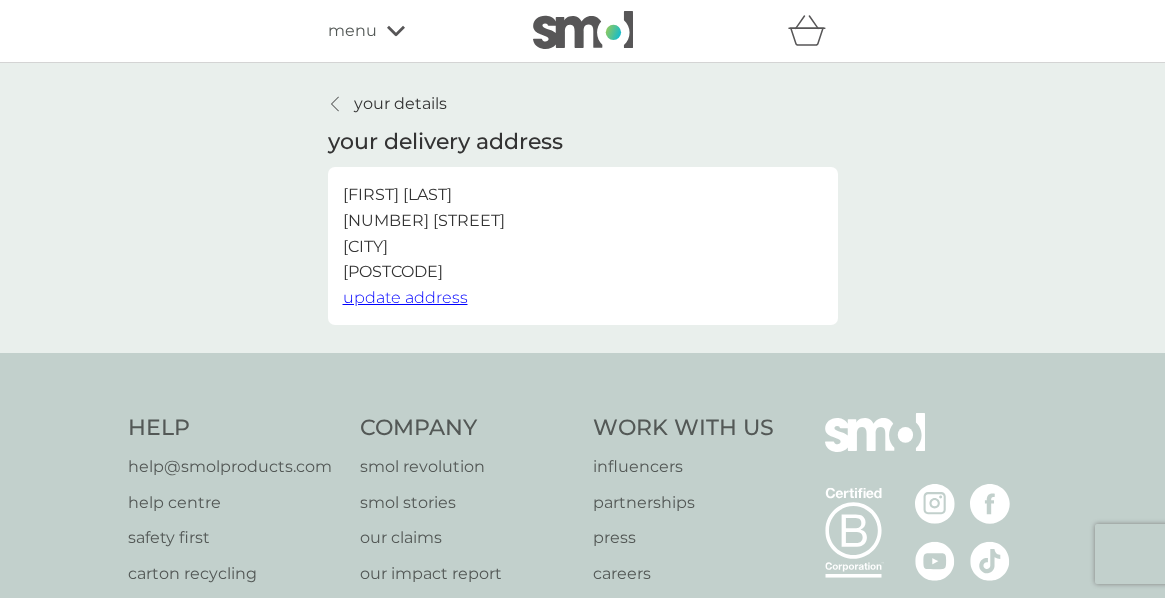 click on "update address" at bounding box center [405, 297] 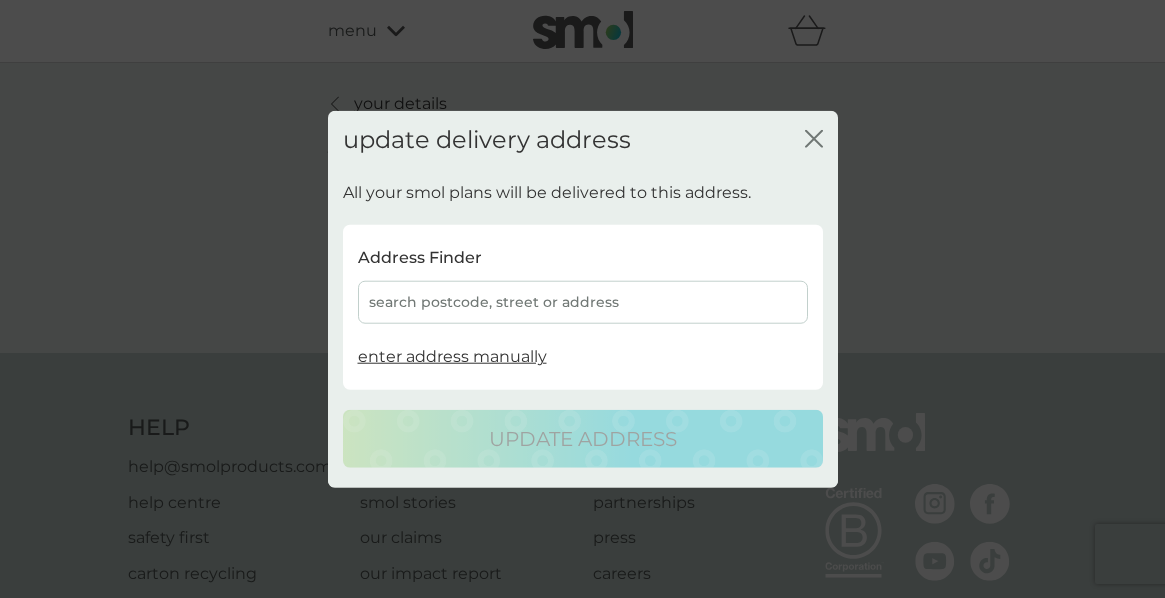 click on "search postcode, street or address" at bounding box center [583, 302] 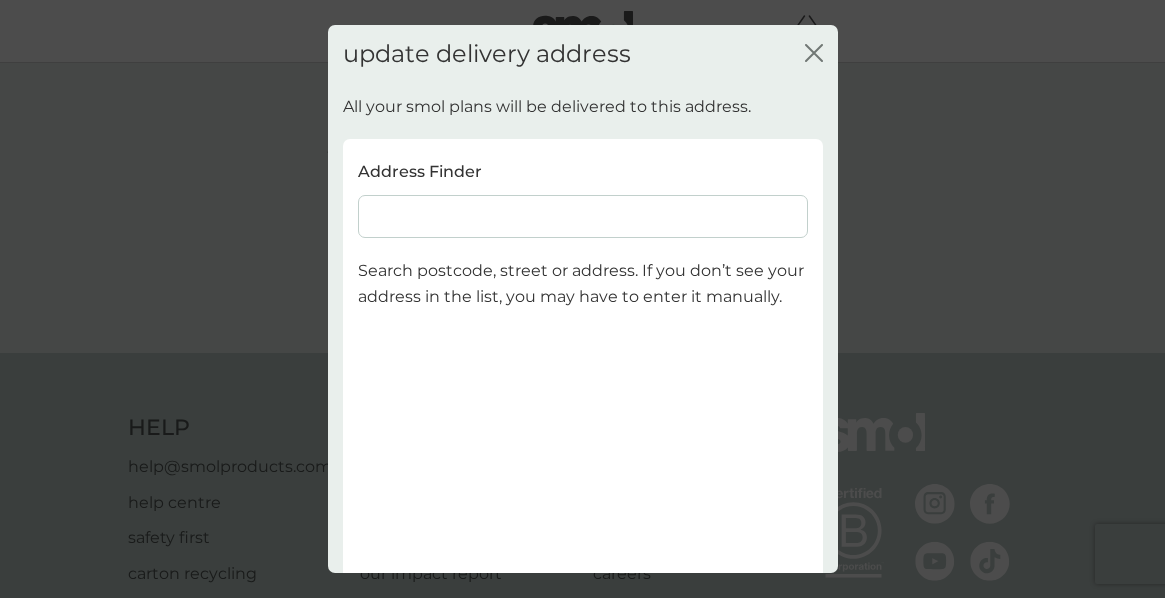 click at bounding box center [583, 216] 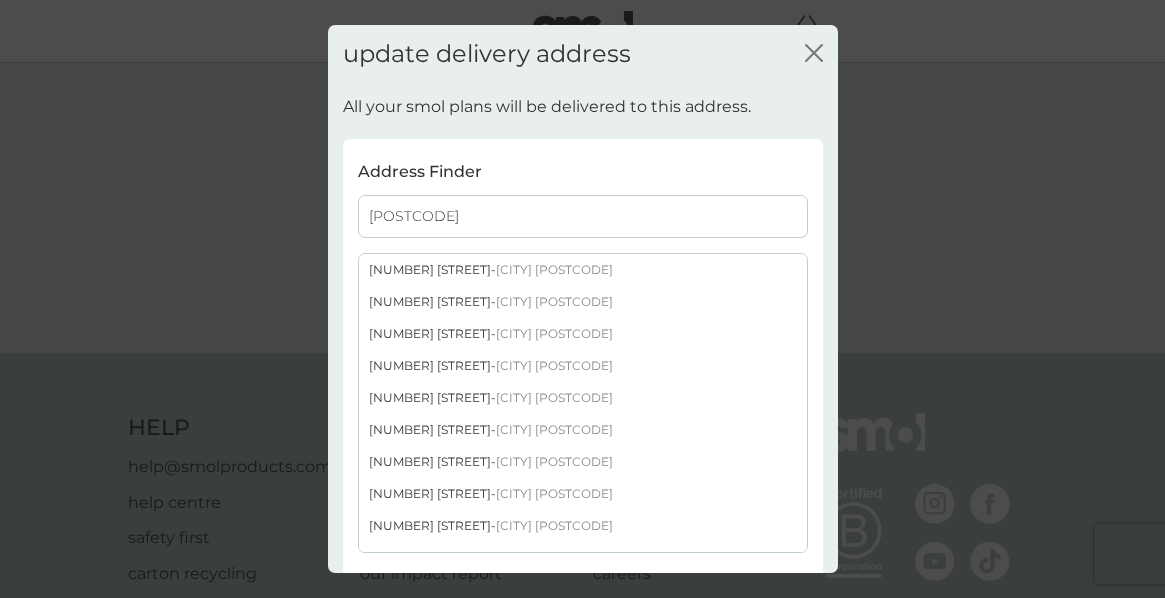 type on "[POSTCODE]" 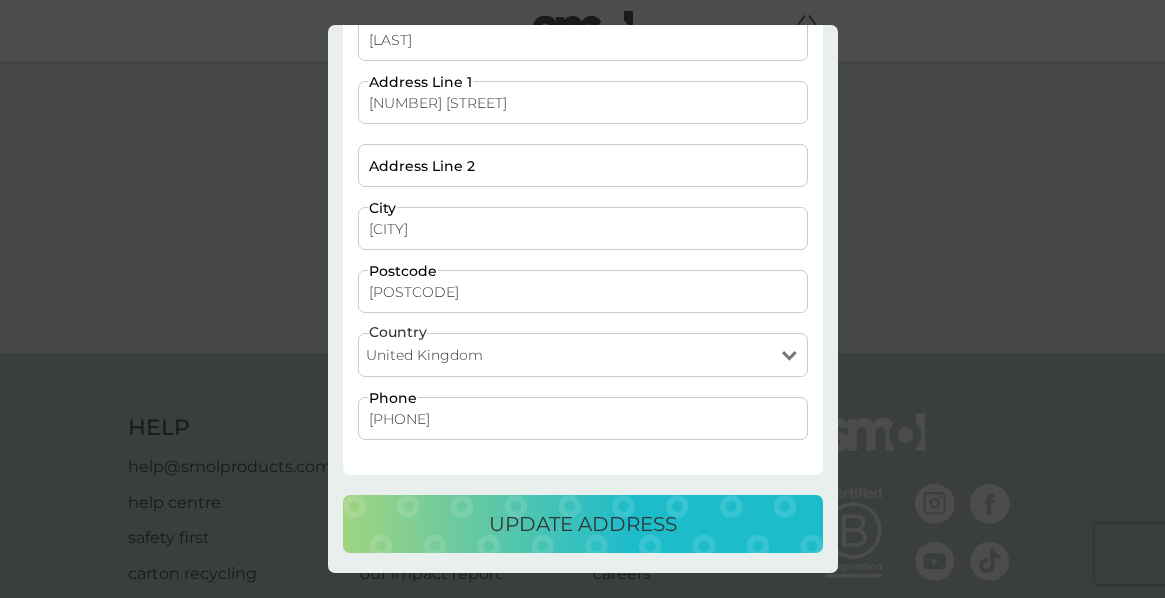 scroll, scrollTop: 203, scrollLeft: 0, axis: vertical 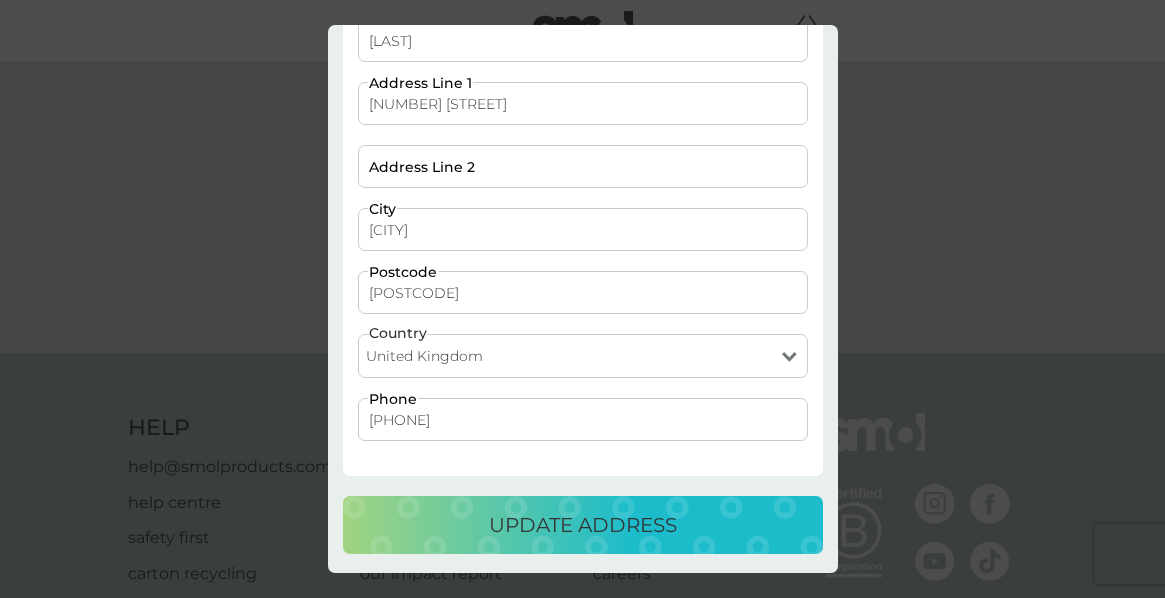 click on "update address" at bounding box center [583, 525] 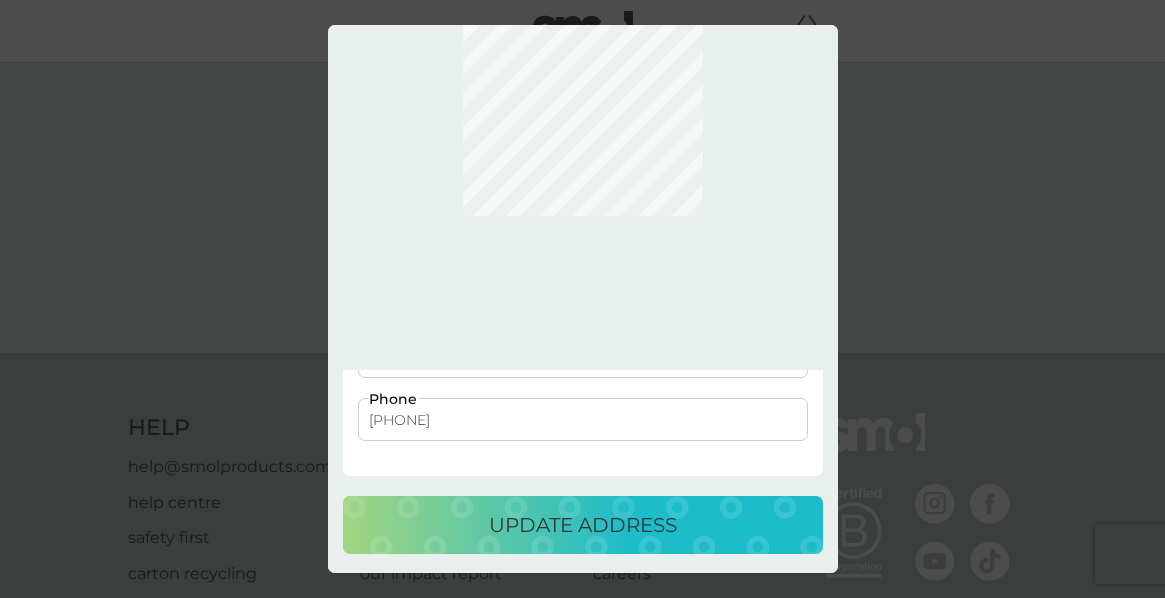 scroll, scrollTop: 0, scrollLeft: 0, axis: both 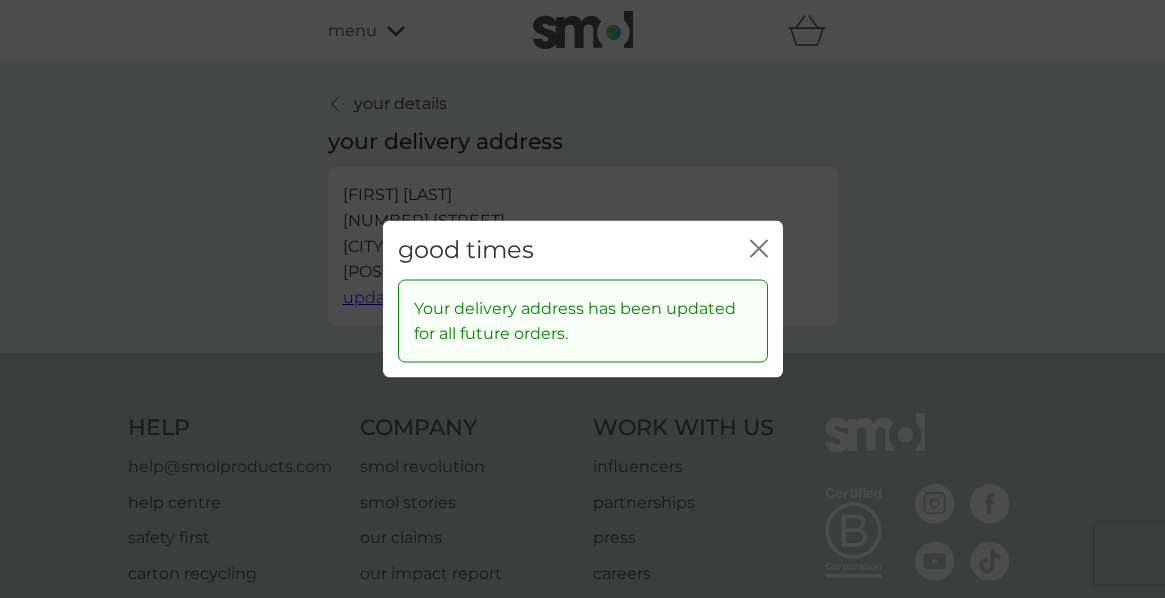 click on "close" at bounding box center (759, 250) 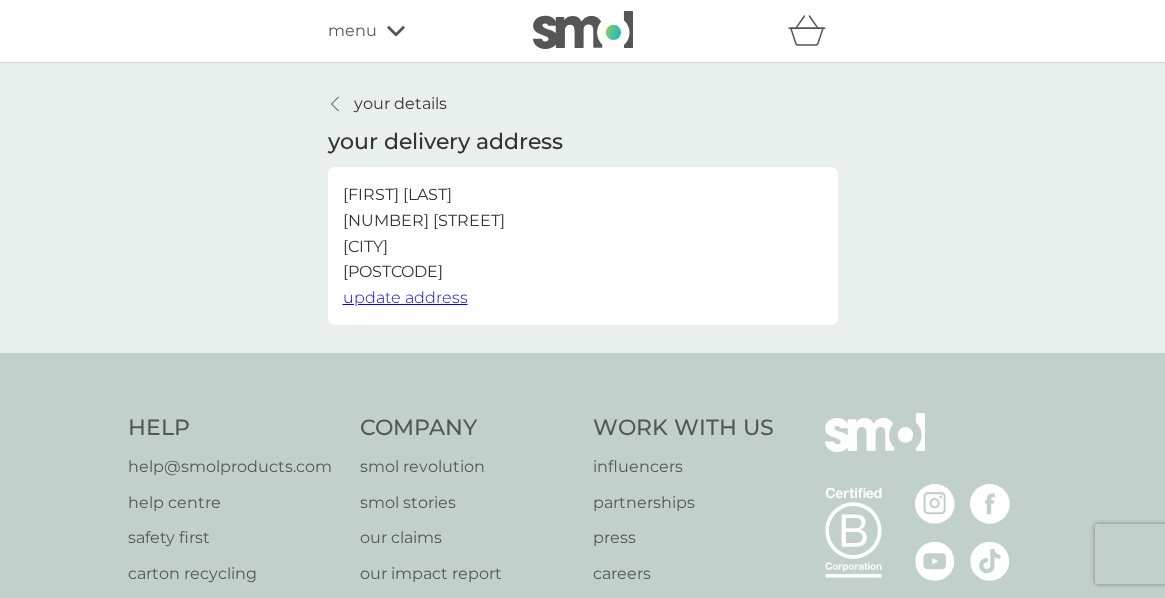 click on "your details" at bounding box center (400, 104) 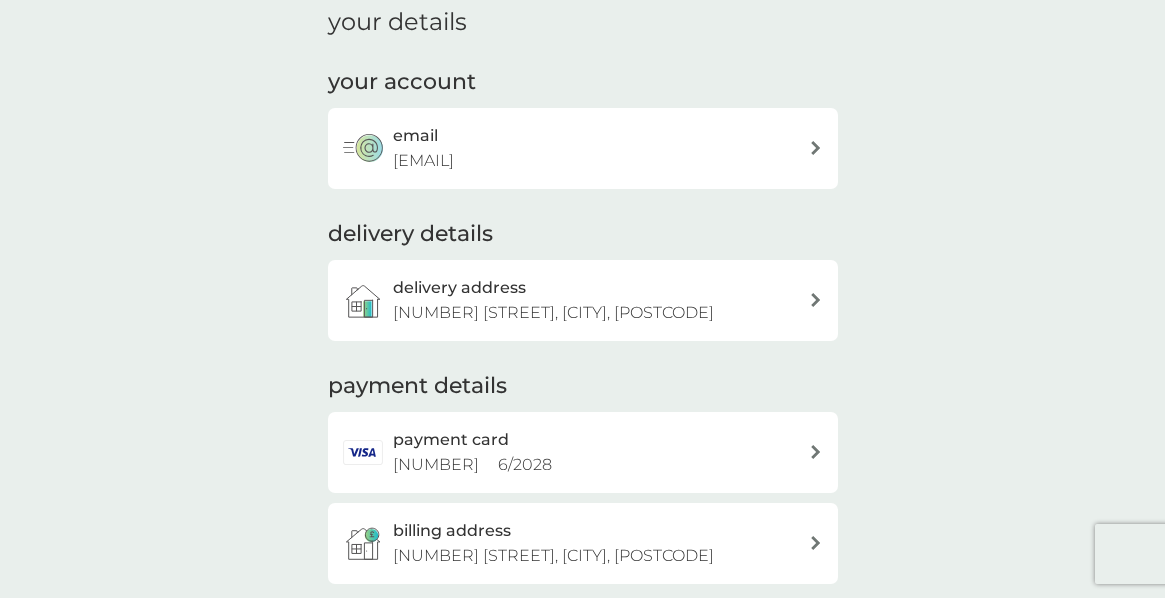 scroll, scrollTop: 239, scrollLeft: 0, axis: vertical 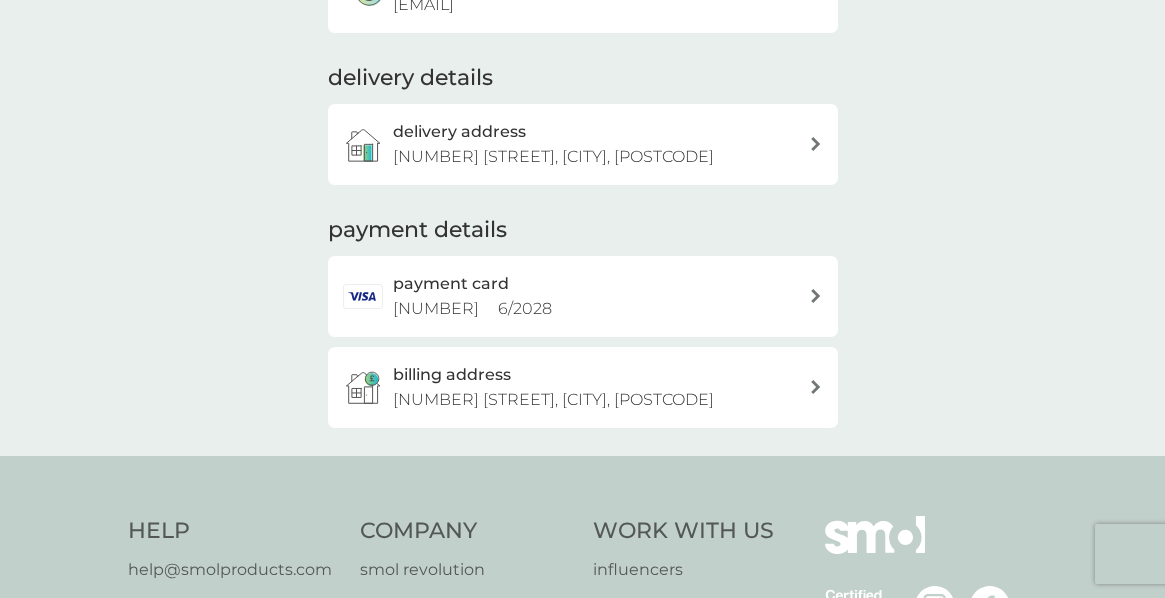 click on "[NUMBER] [STREET],  [CITY], [POSTCODE]" at bounding box center [553, 400] 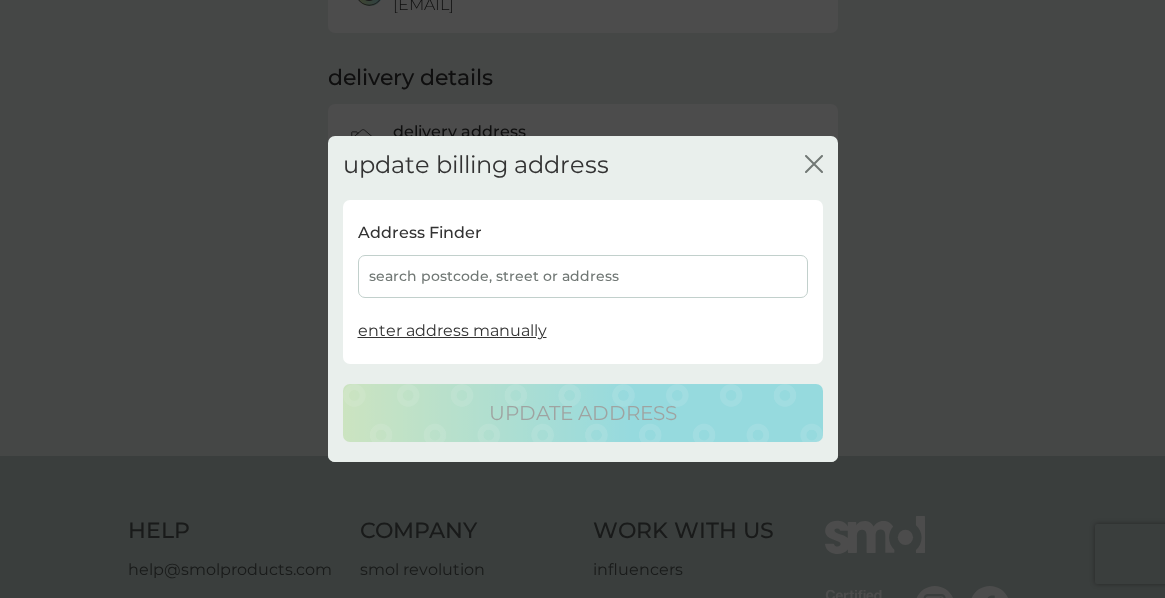 click on "search postcode, street or address" at bounding box center [583, 276] 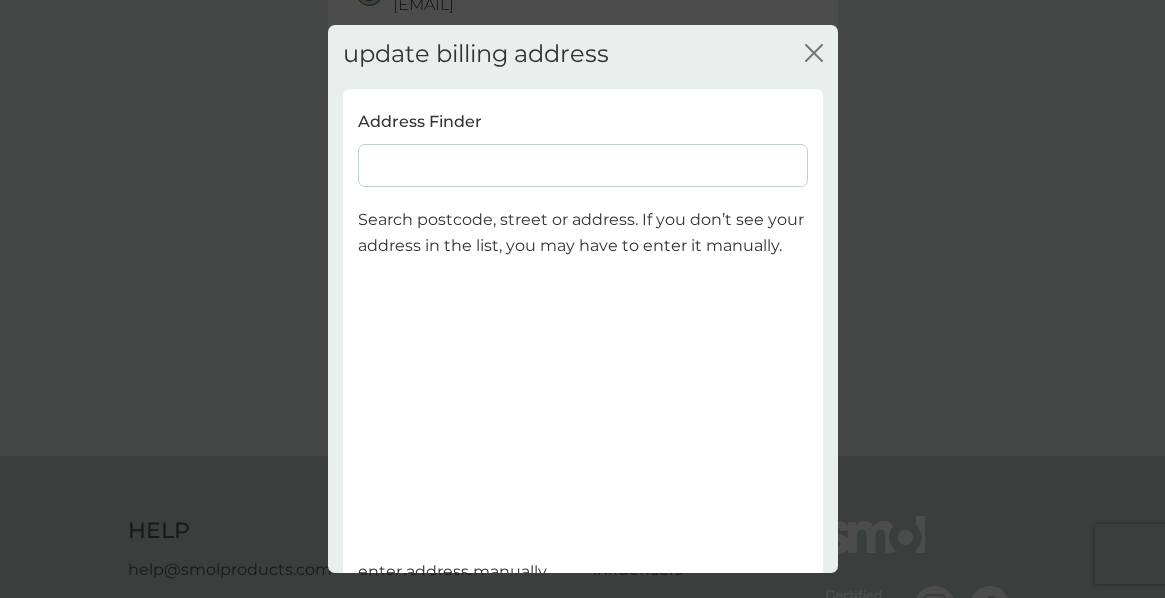 click at bounding box center [583, 165] 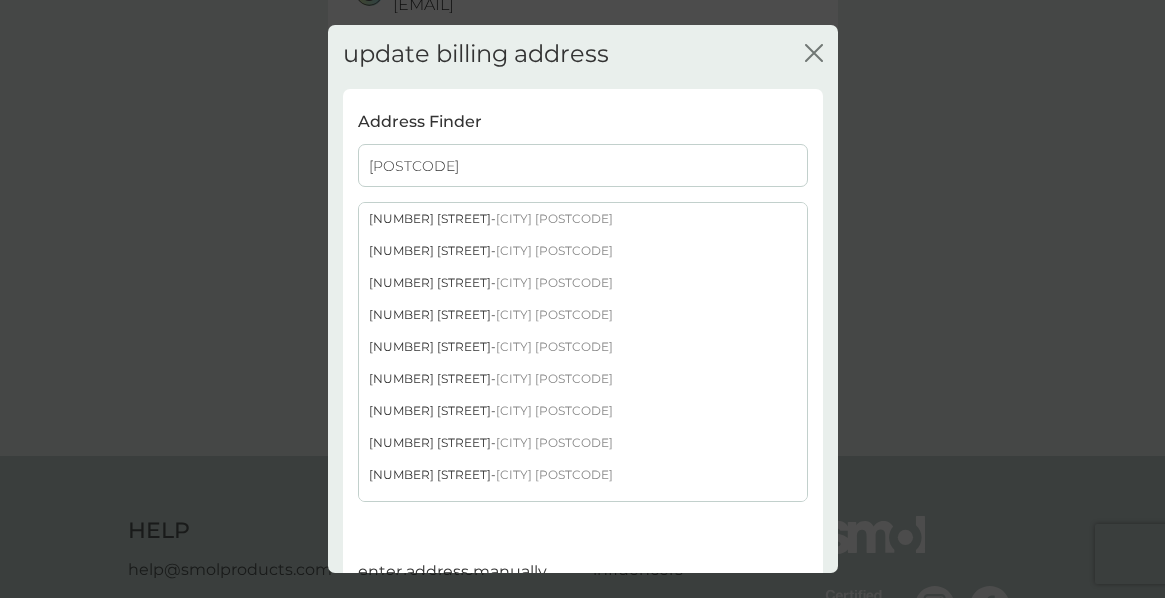type on "[POSTCODE]" 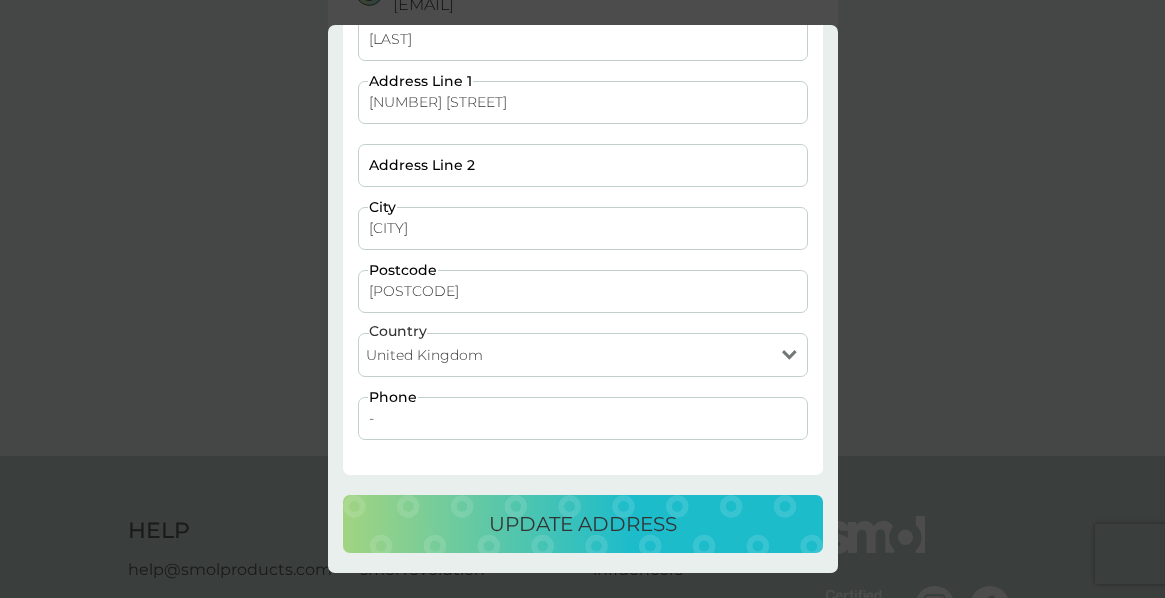 scroll, scrollTop: 153, scrollLeft: 0, axis: vertical 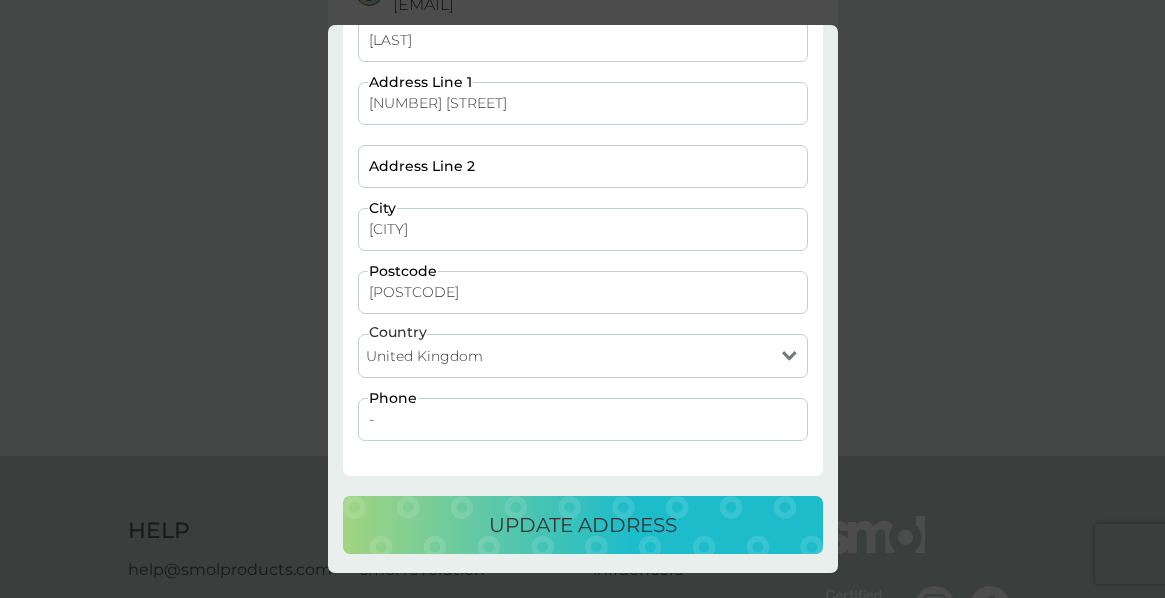 click on "update address" at bounding box center [583, 525] 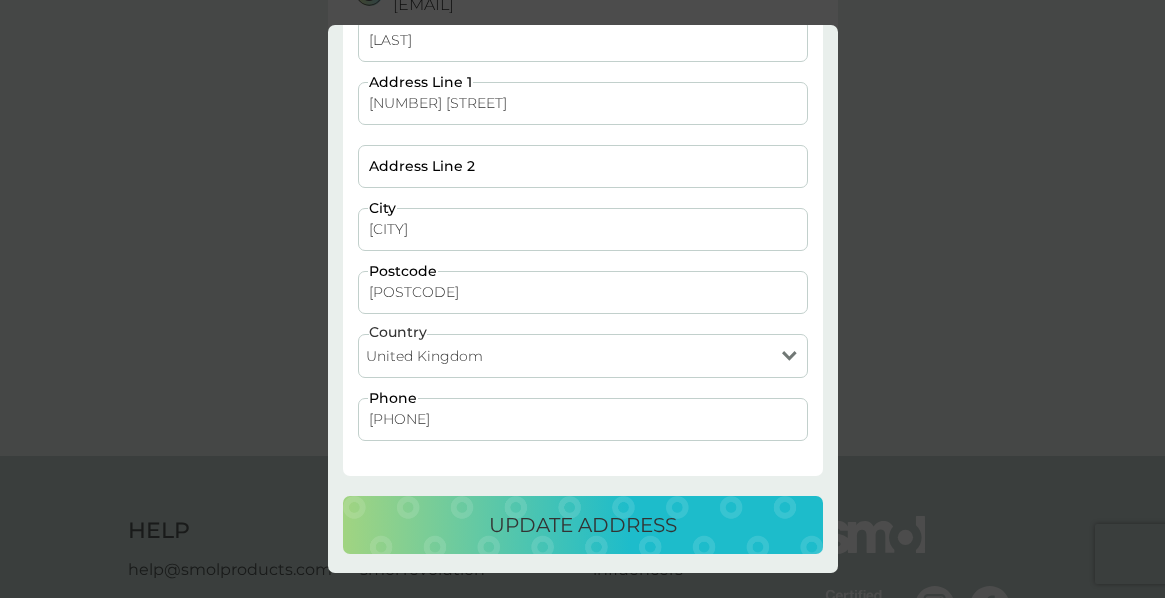 type on "[PHONE]" 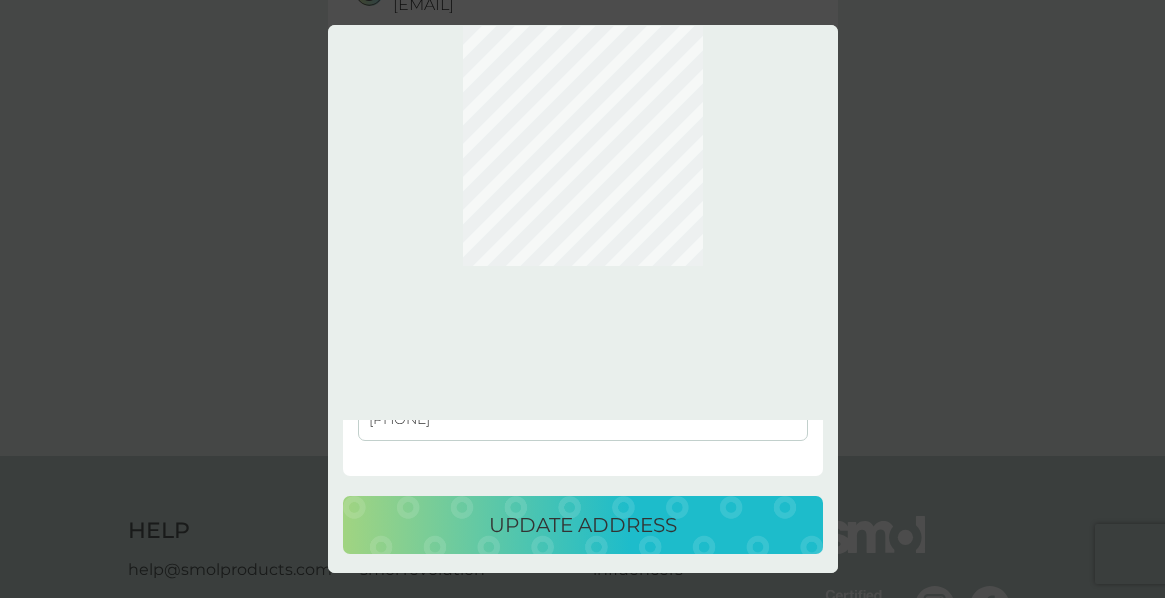 scroll, scrollTop: 0, scrollLeft: 0, axis: both 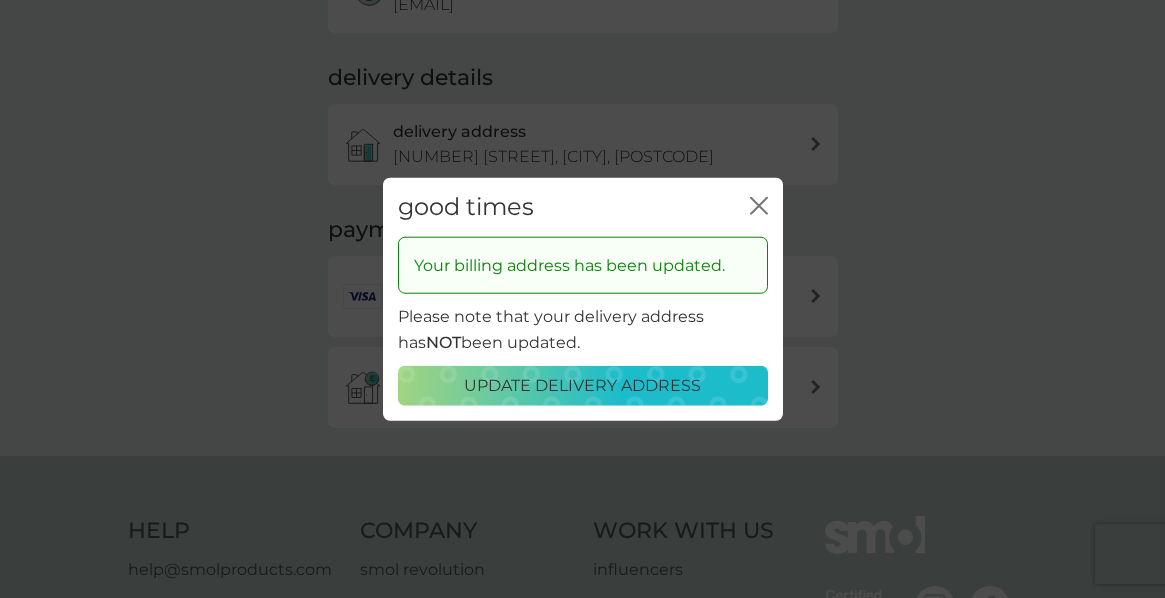 click on "close" 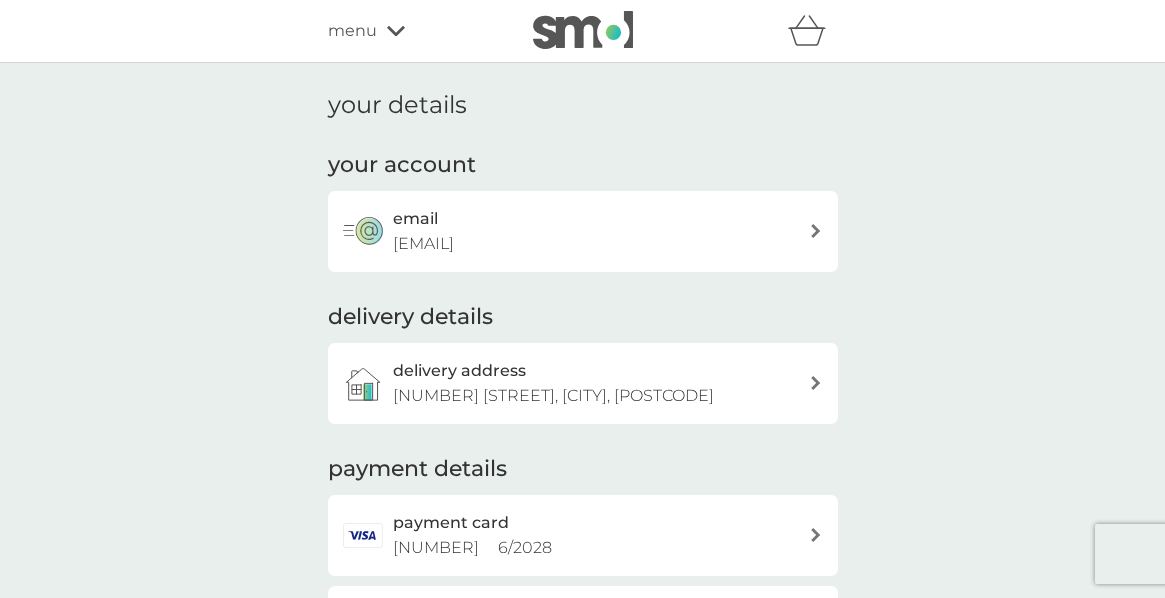 scroll, scrollTop: 0, scrollLeft: 0, axis: both 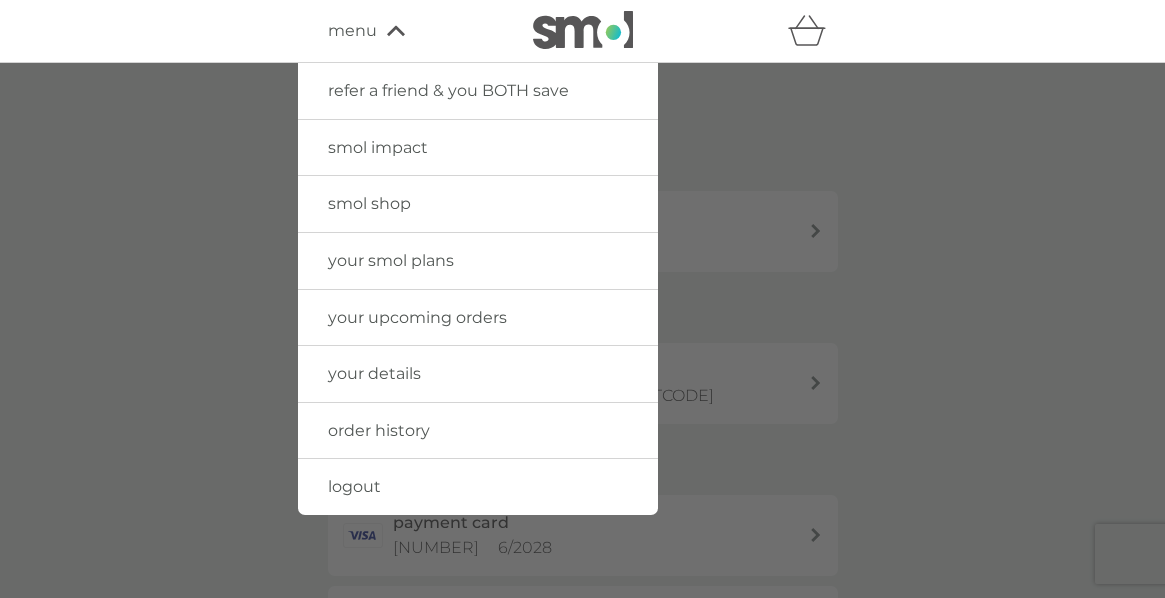 click on "your smol plans" at bounding box center [478, 261] 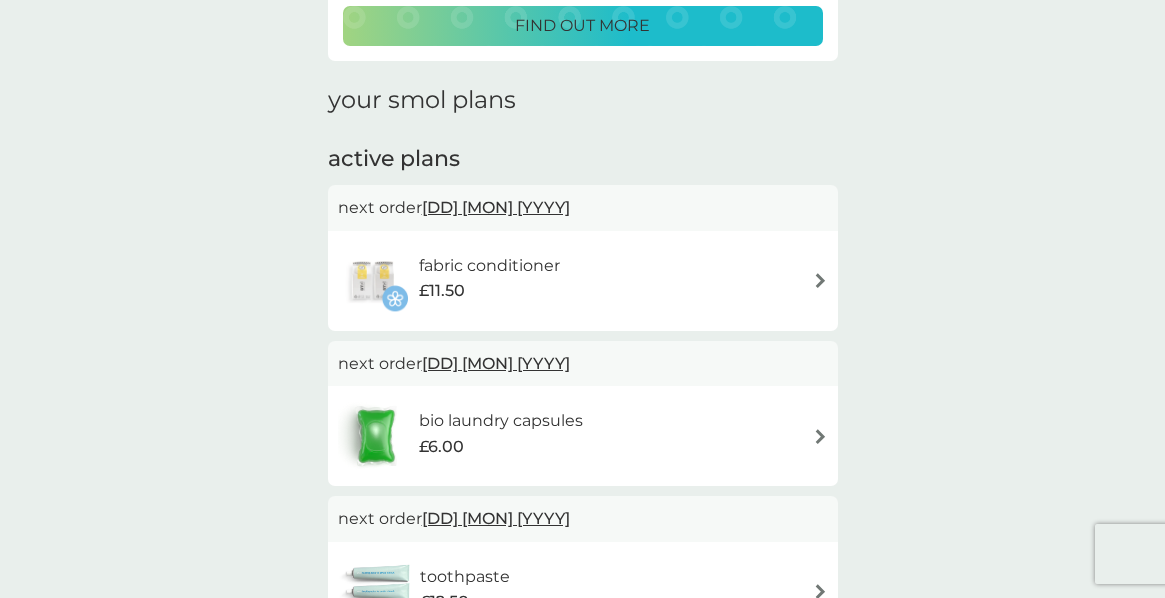 scroll, scrollTop: 245, scrollLeft: 0, axis: vertical 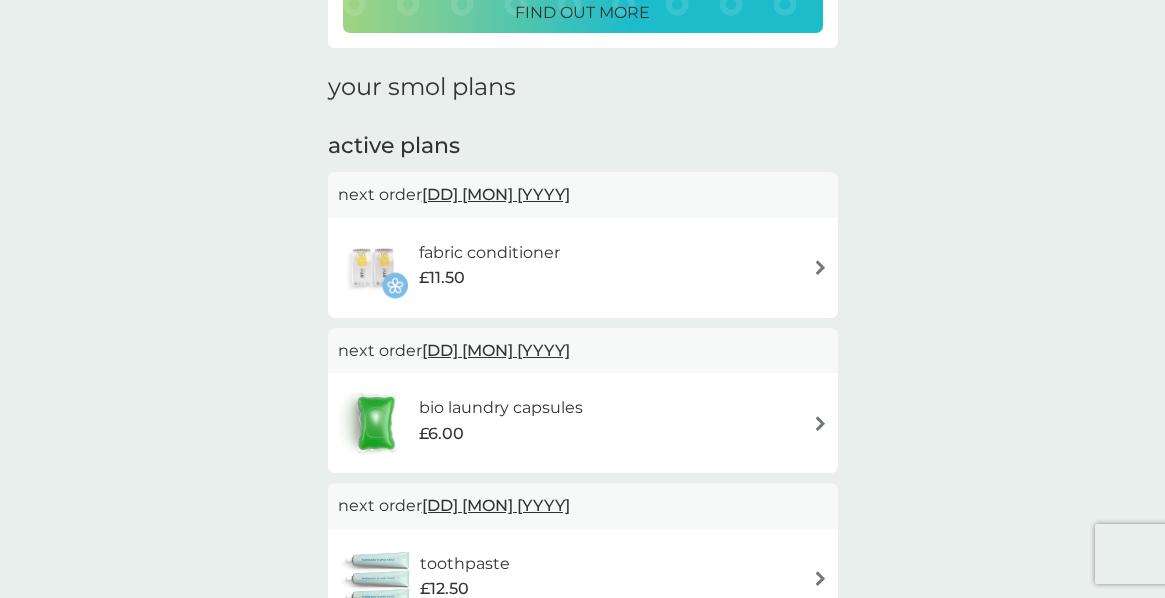 click on "bio laundry capsules" at bounding box center (501, 408) 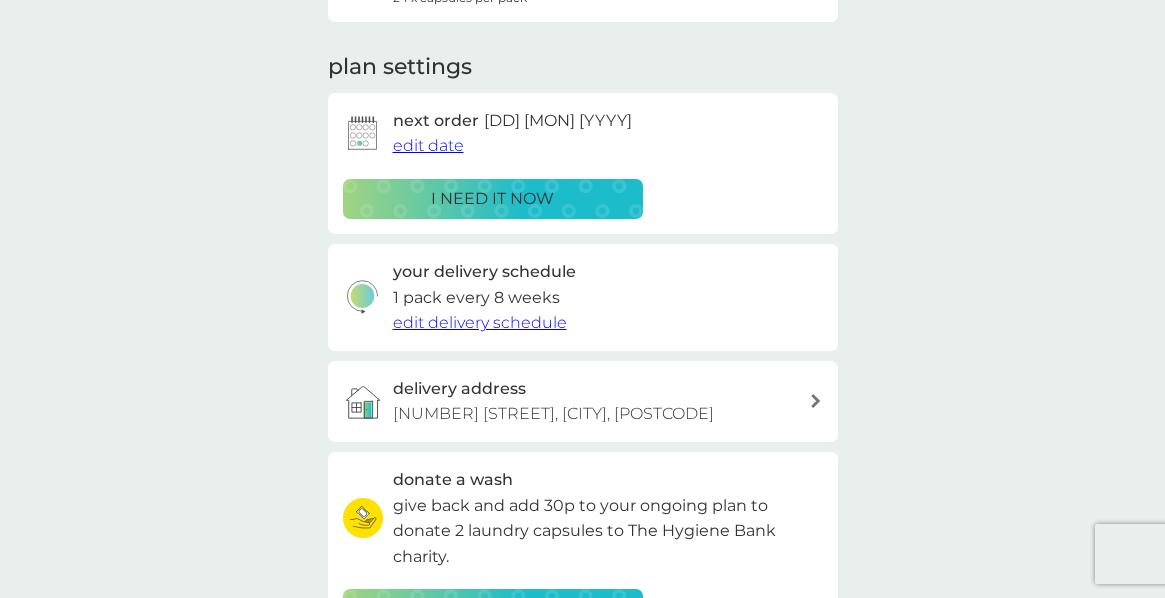 scroll, scrollTop: 0, scrollLeft: 0, axis: both 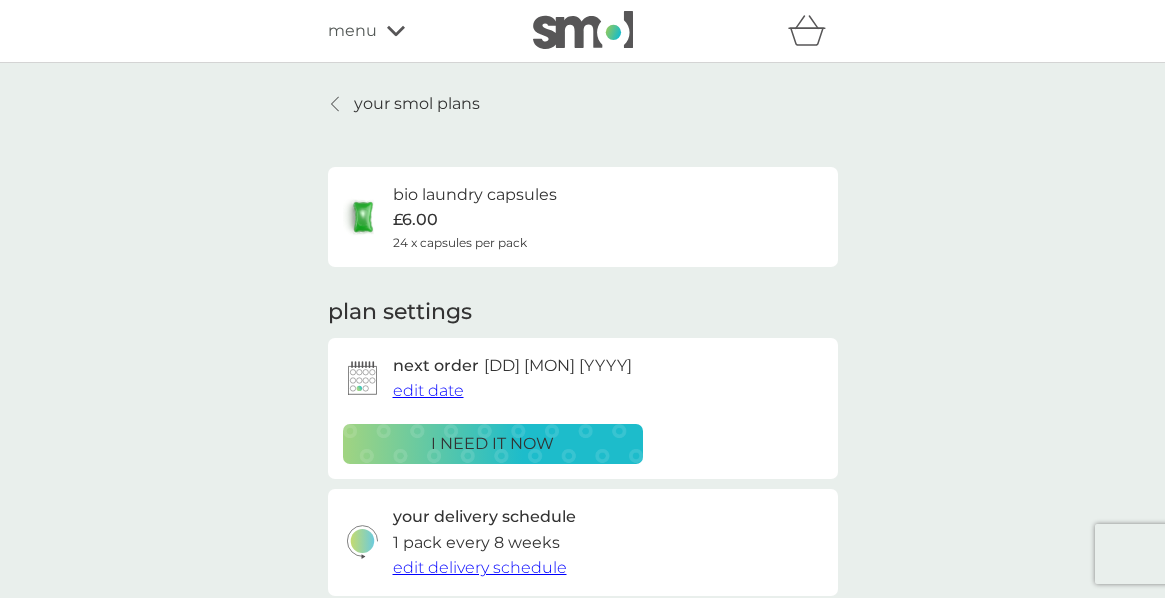 click on "i need it now" at bounding box center [492, 444] 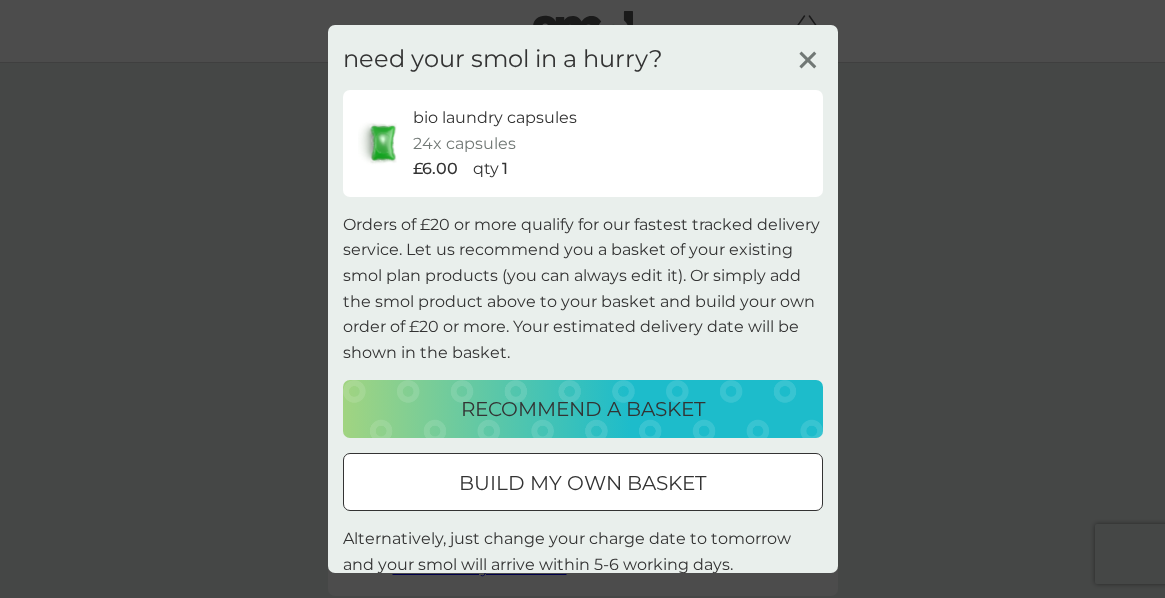 click on "recommend a basket" at bounding box center [583, 409] 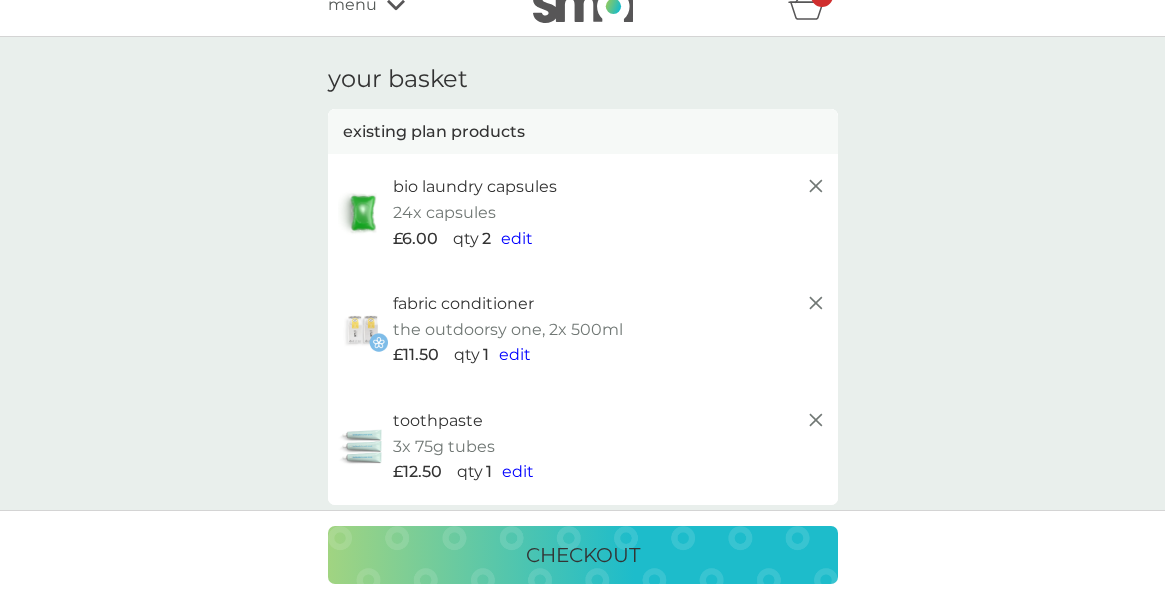 scroll, scrollTop: 25, scrollLeft: 0, axis: vertical 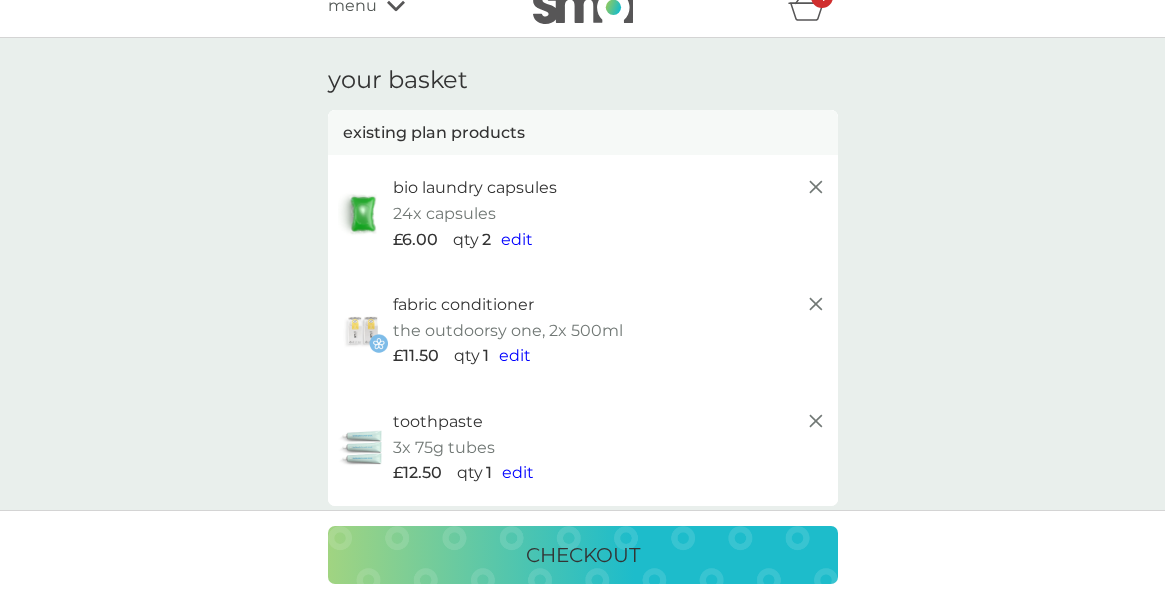 click on "edit" at bounding box center [517, 239] 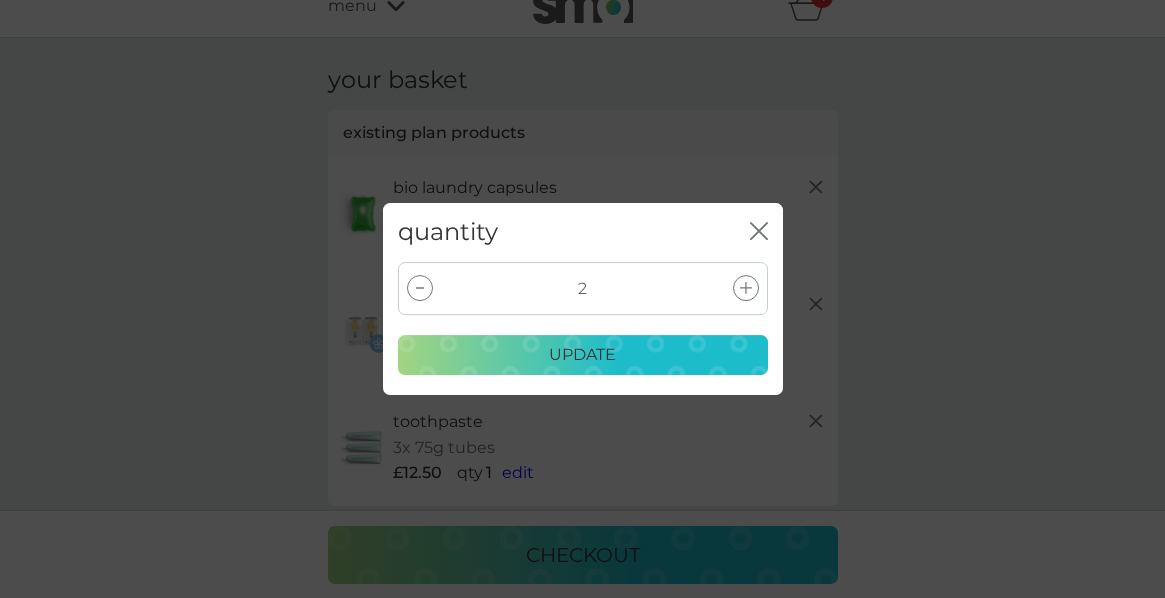 click at bounding box center (420, 288) 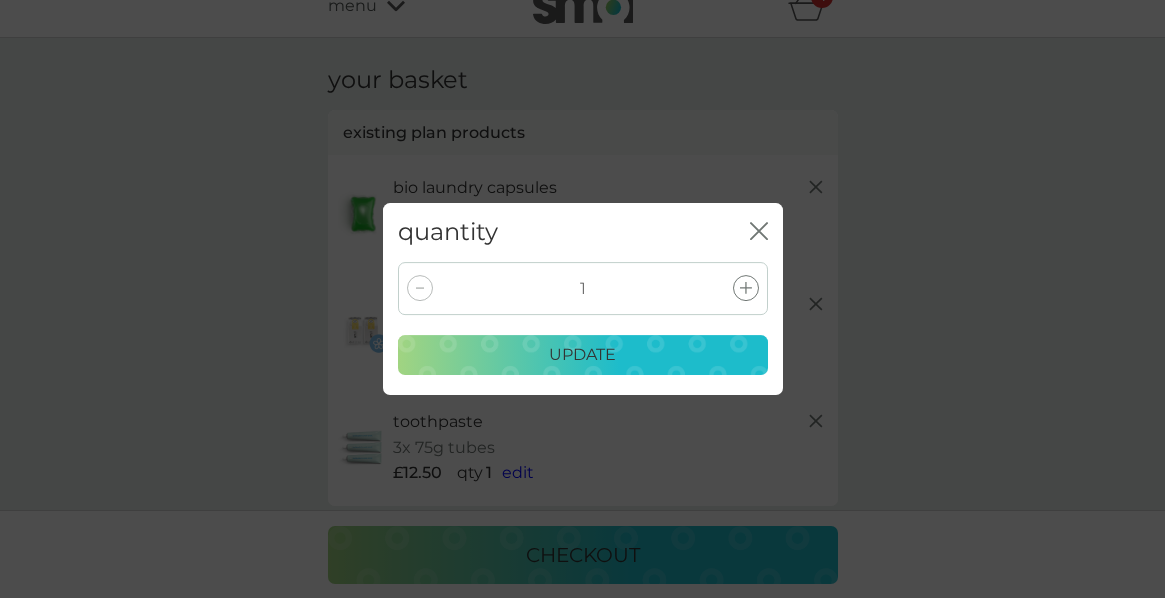click on "update" at bounding box center (582, 355) 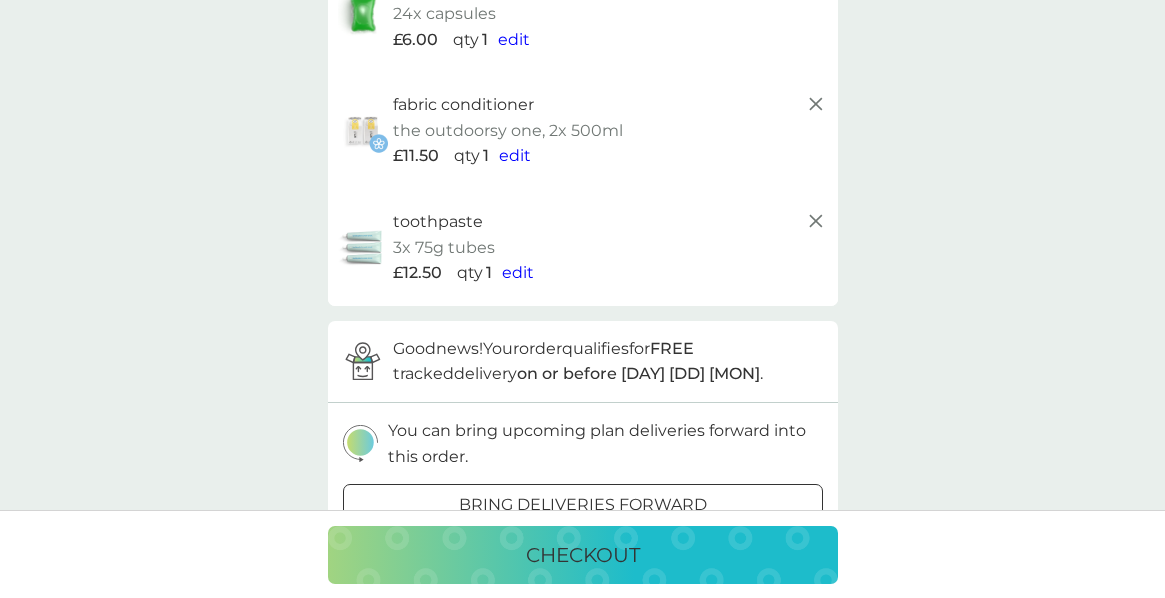 scroll, scrollTop: 219, scrollLeft: 0, axis: vertical 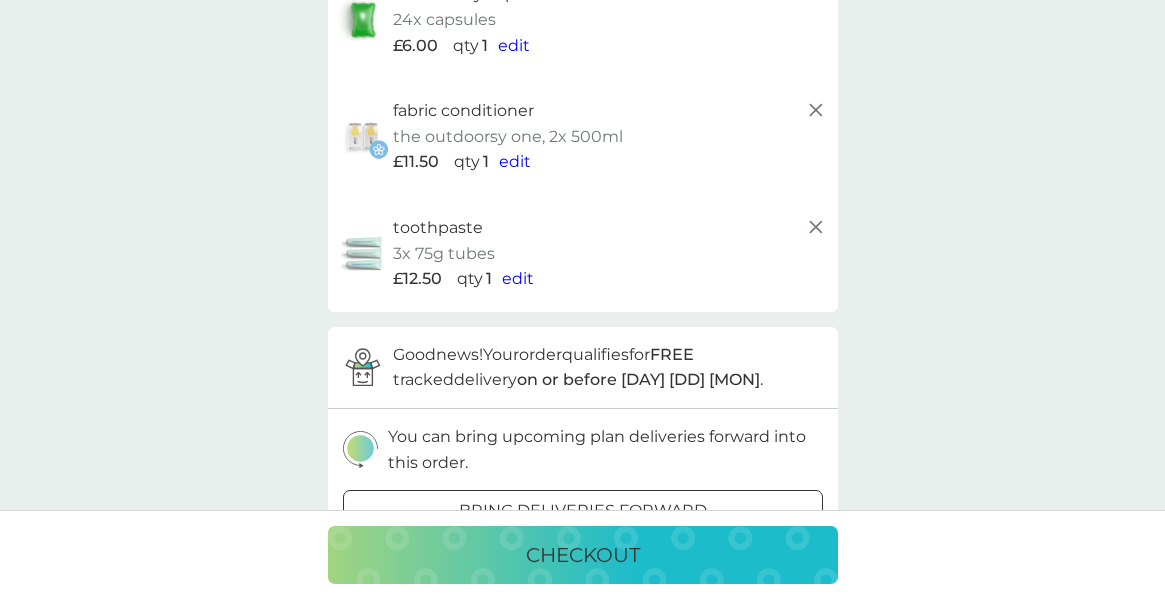 click on "edit" at bounding box center [514, 45] 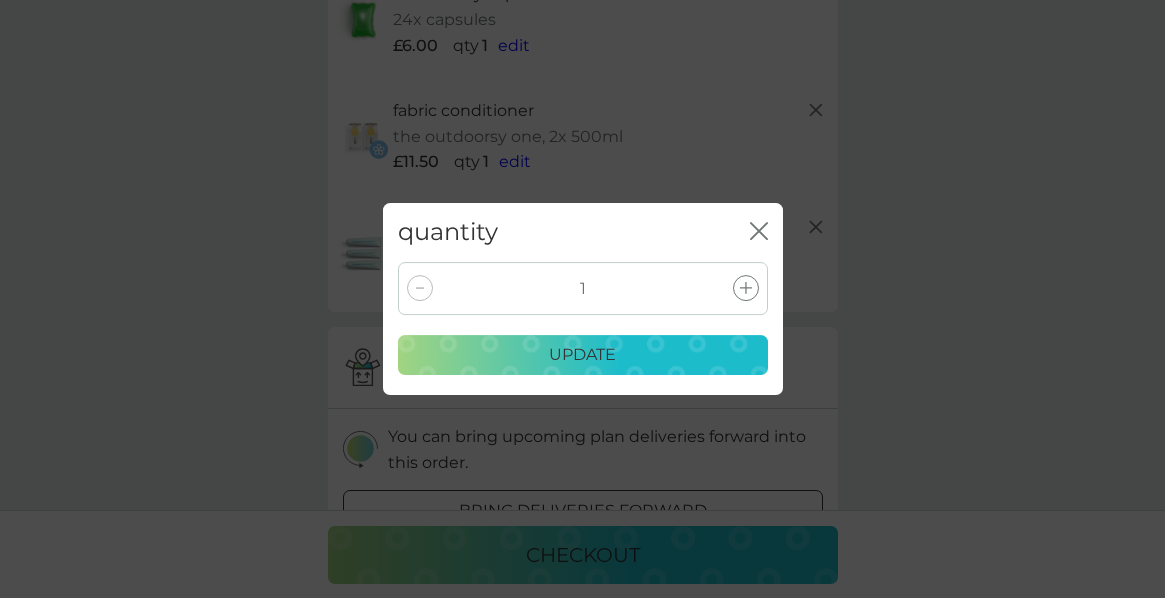 click 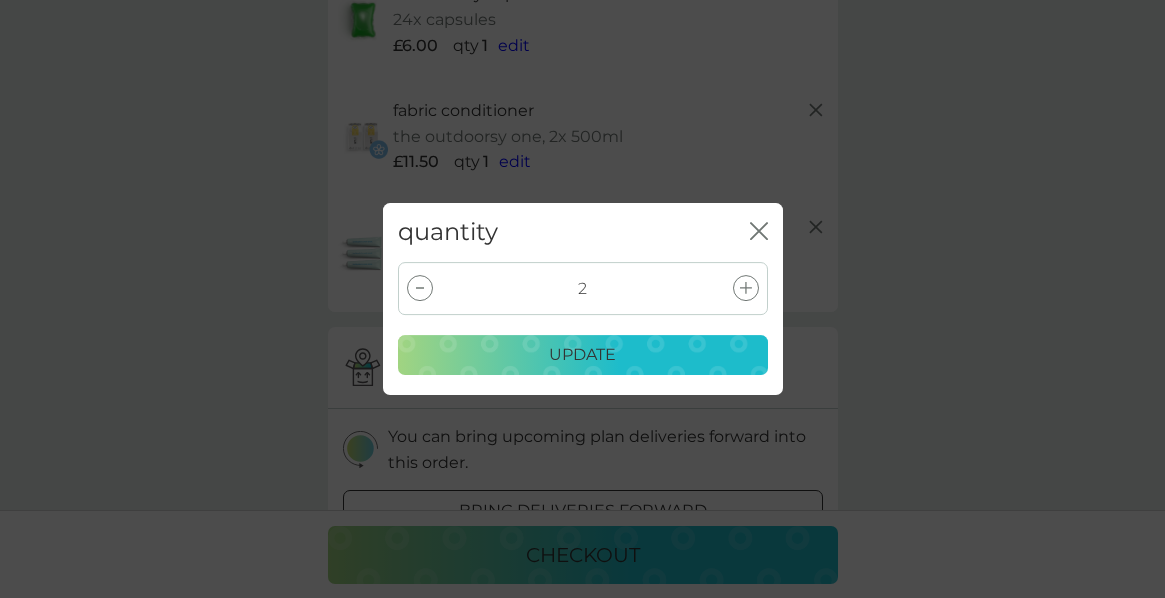 click on "update" at bounding box center [582, 355] 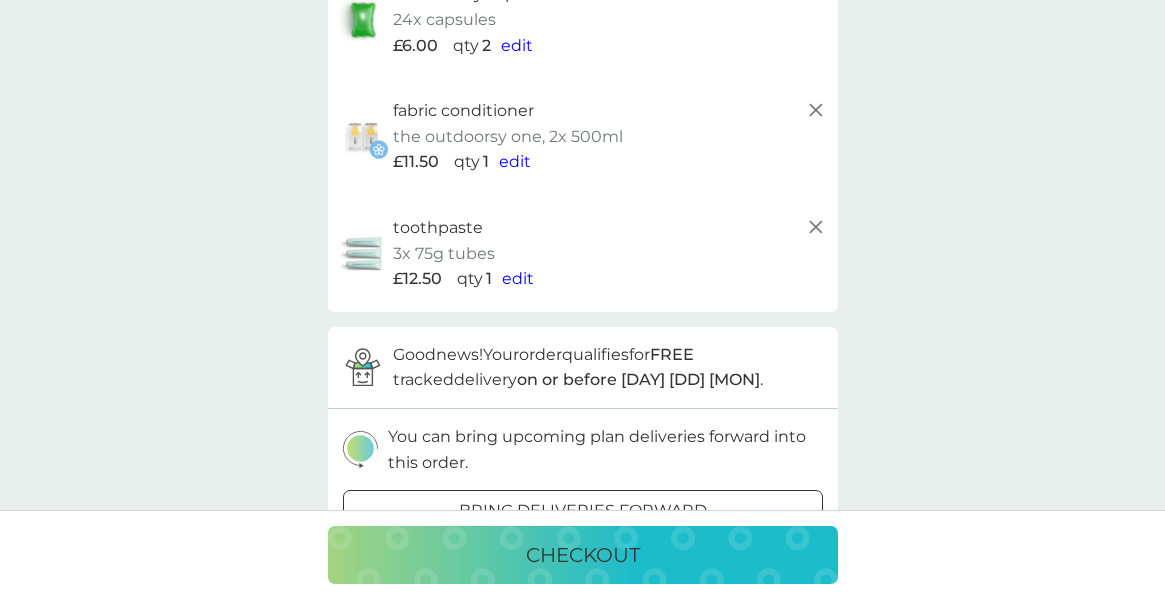click 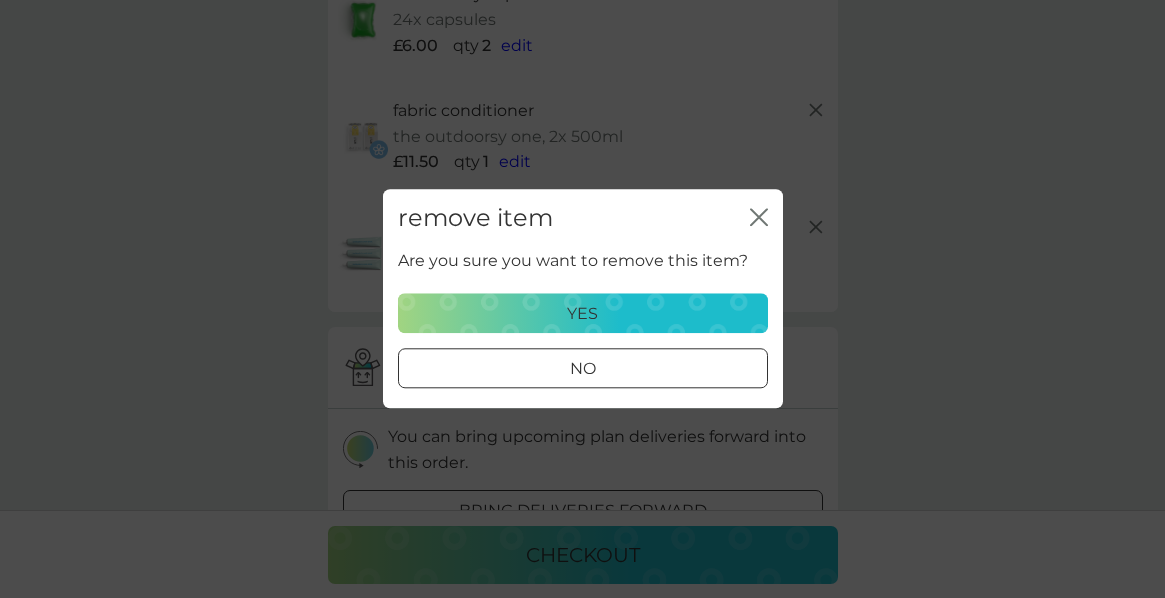 click on "yes" at bounding box center [583, 314] 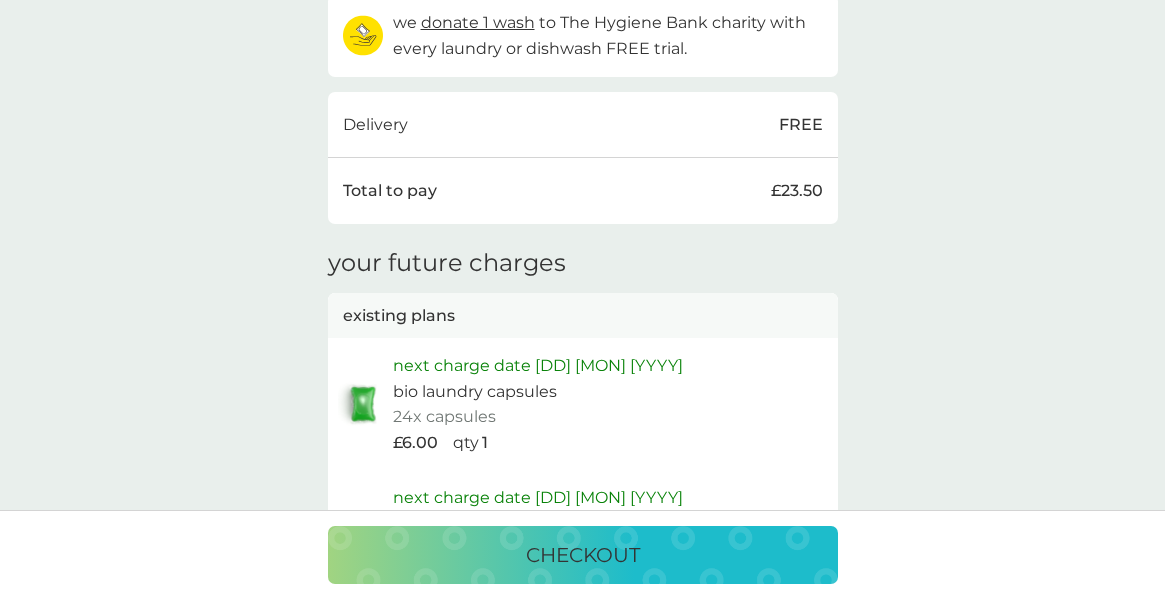 scroll, scrollTop: 746, scrollLeft: 0, axis: vertical 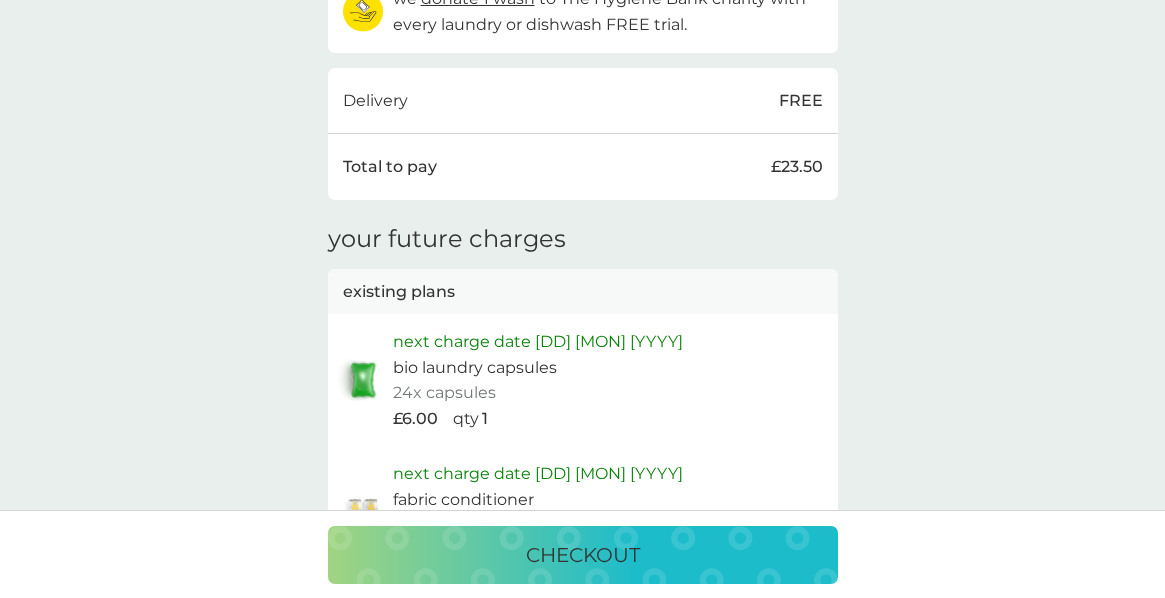 click on "checkout" at bounding box center [583, 555] 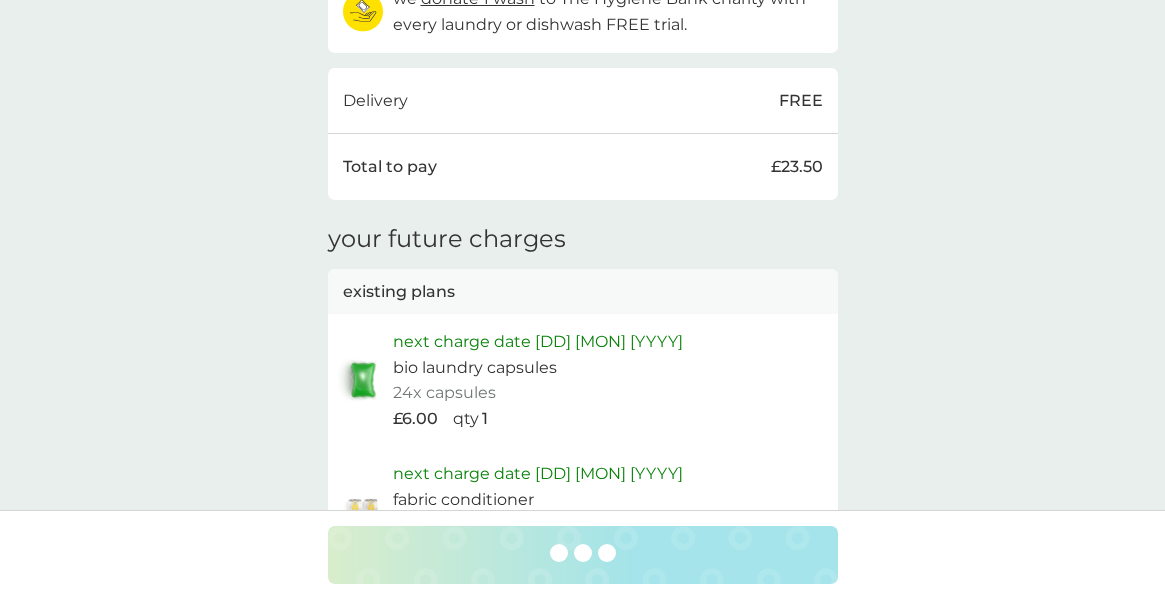 scroll, scrollTop: 0, scrollLeft: 0, axis: both 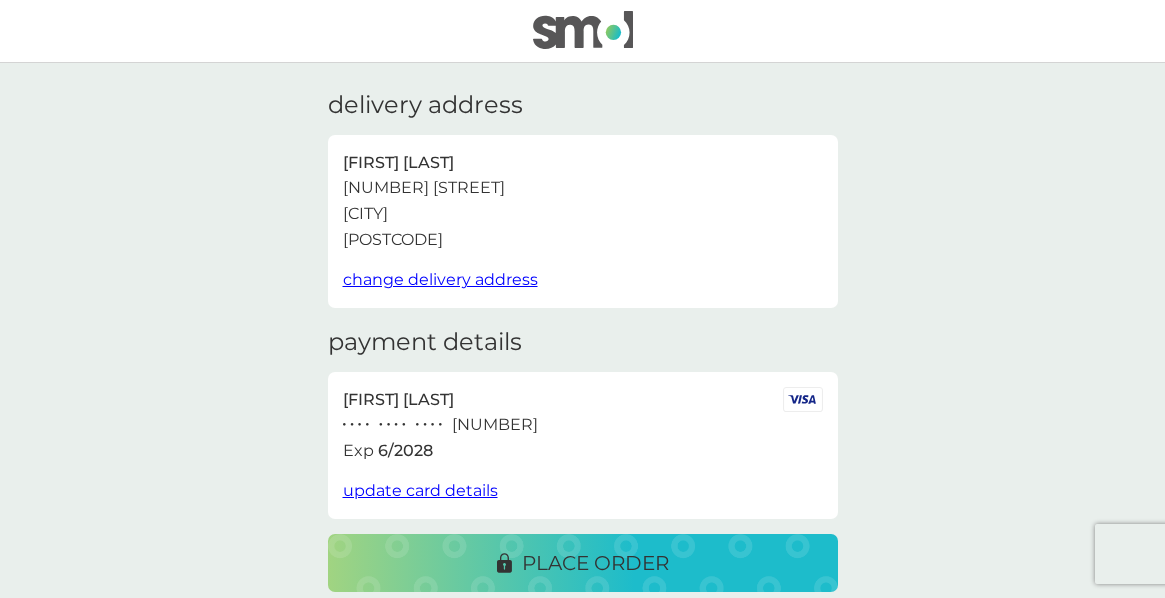 click on "place order" at bounding box center [595, 563] 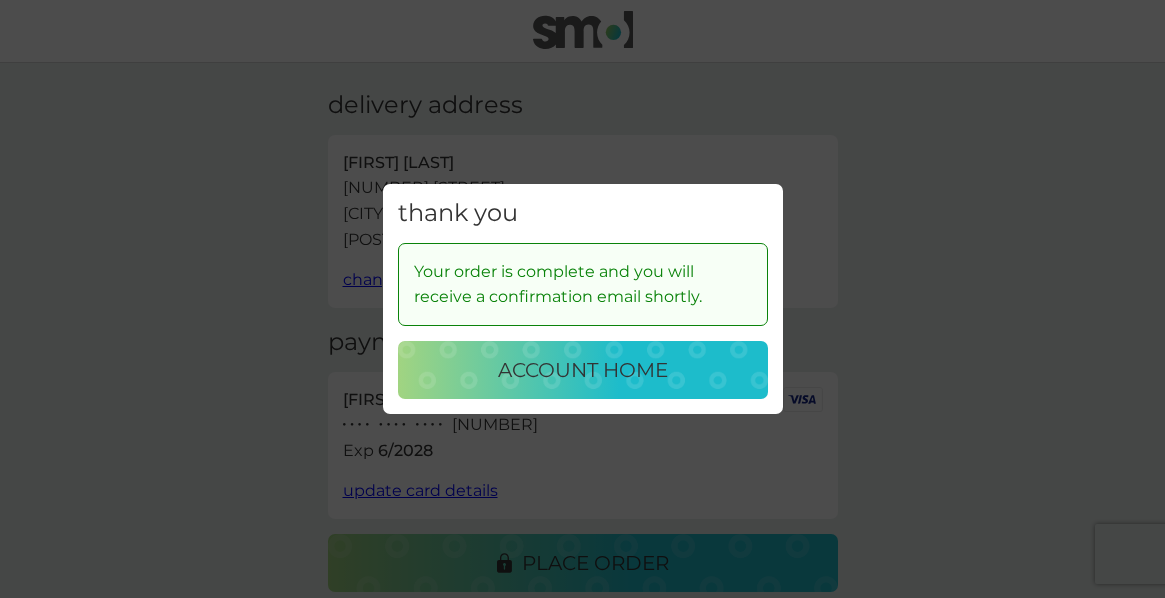click on "account home" at bounding box center (583, 370) 